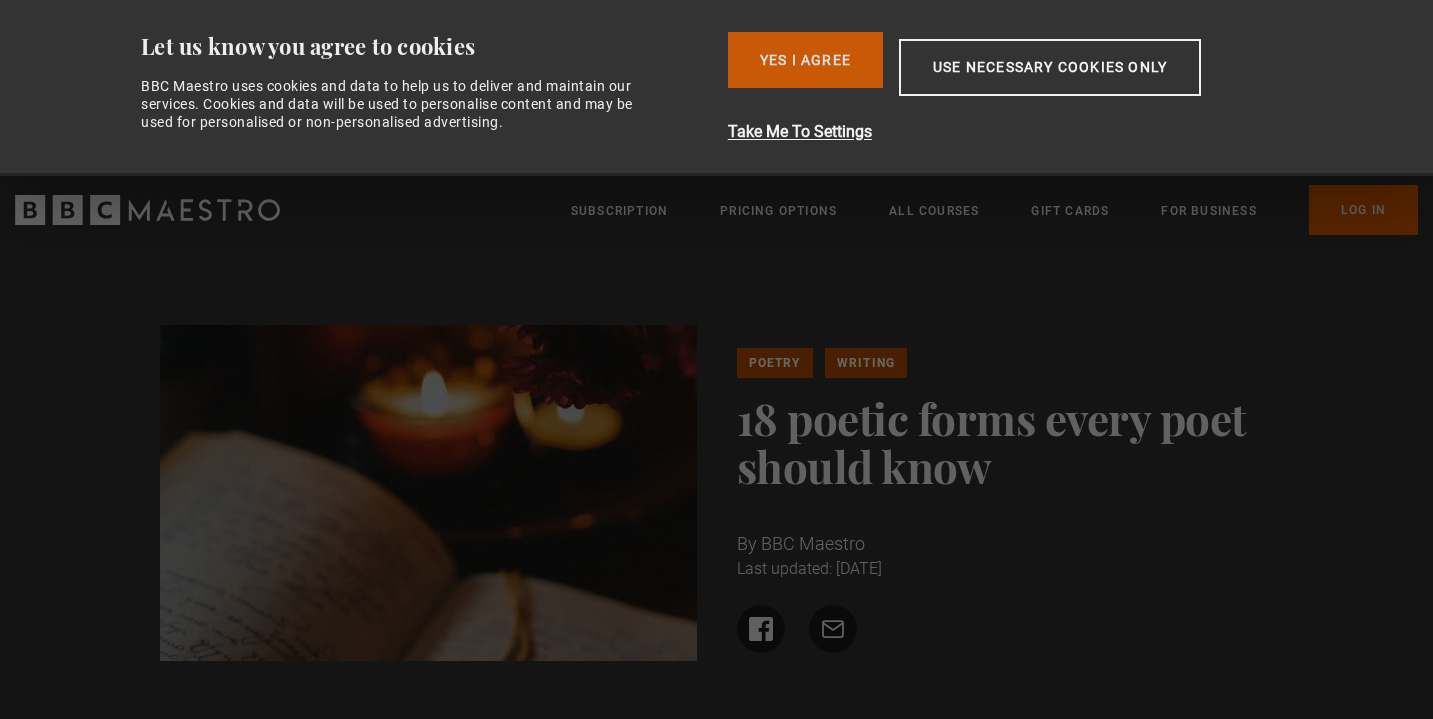 scroll, scrollTop: 0, scrollLeft: 0, axis: both 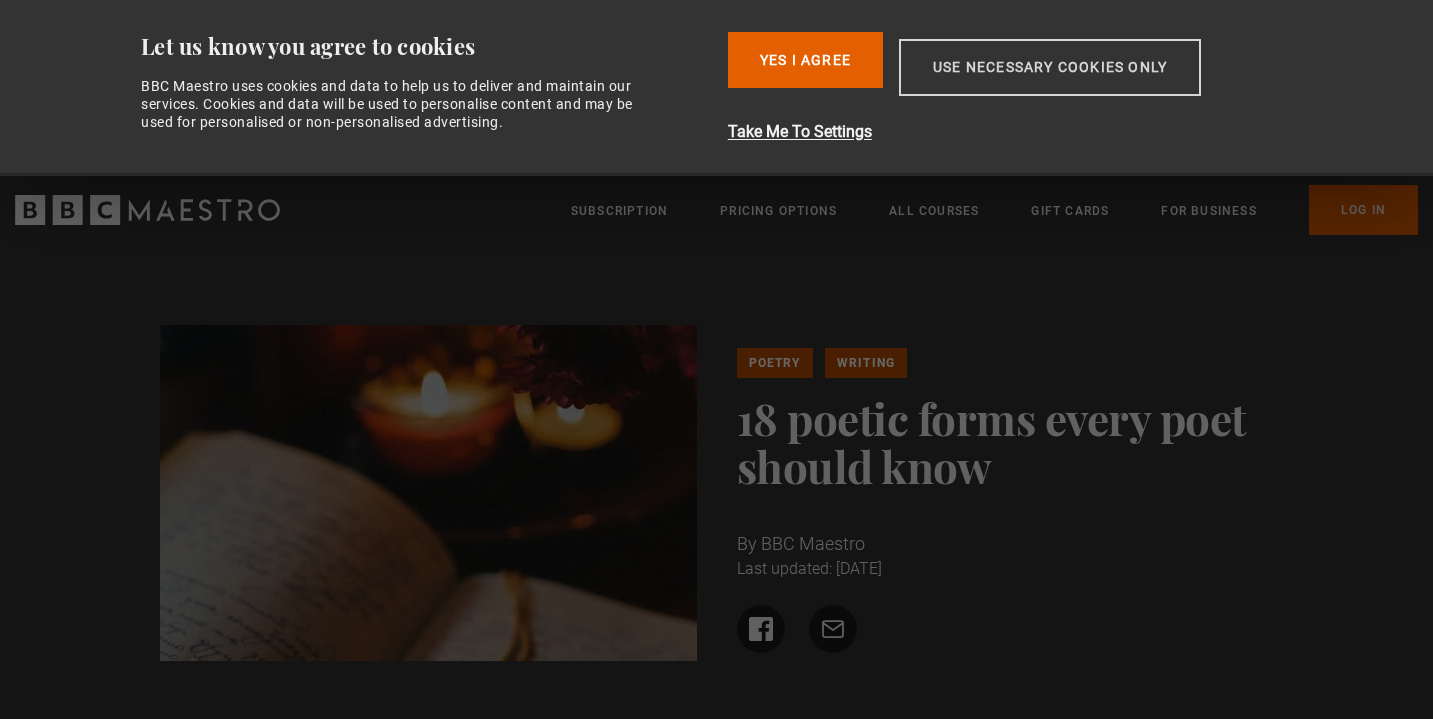 click on "Use necessary cookies only" at bounding box center (1050, 67) 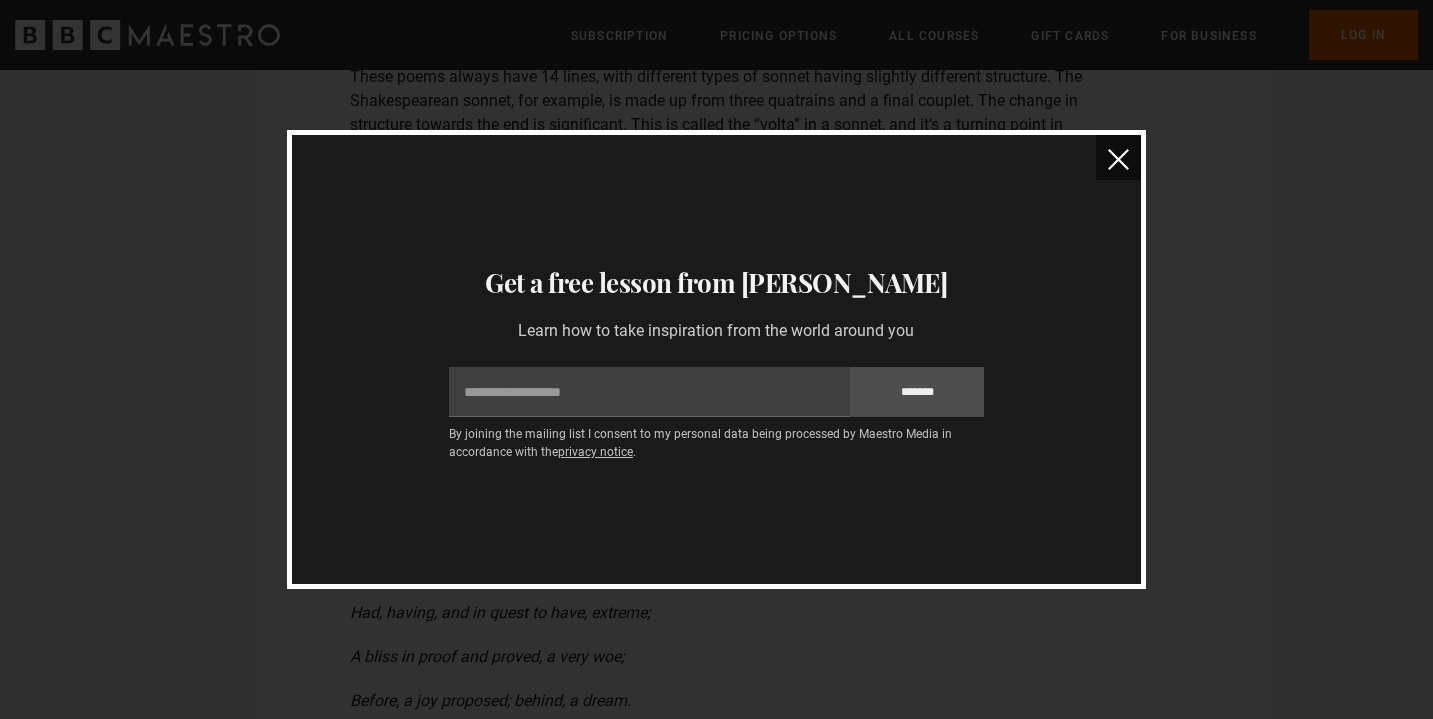 scroll, scrollTop: 8007, scrollLeft: 0, axis: vertical 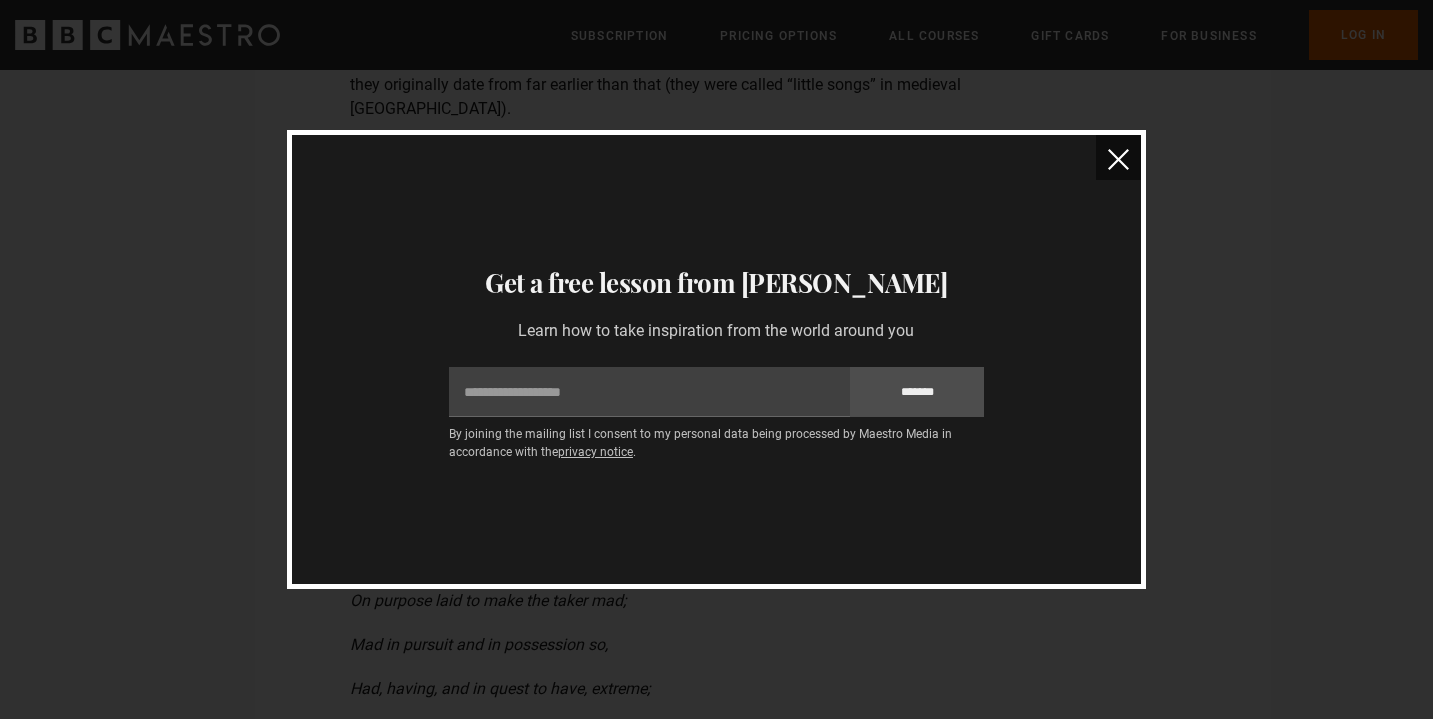 click at bounding box center (1118, 159) 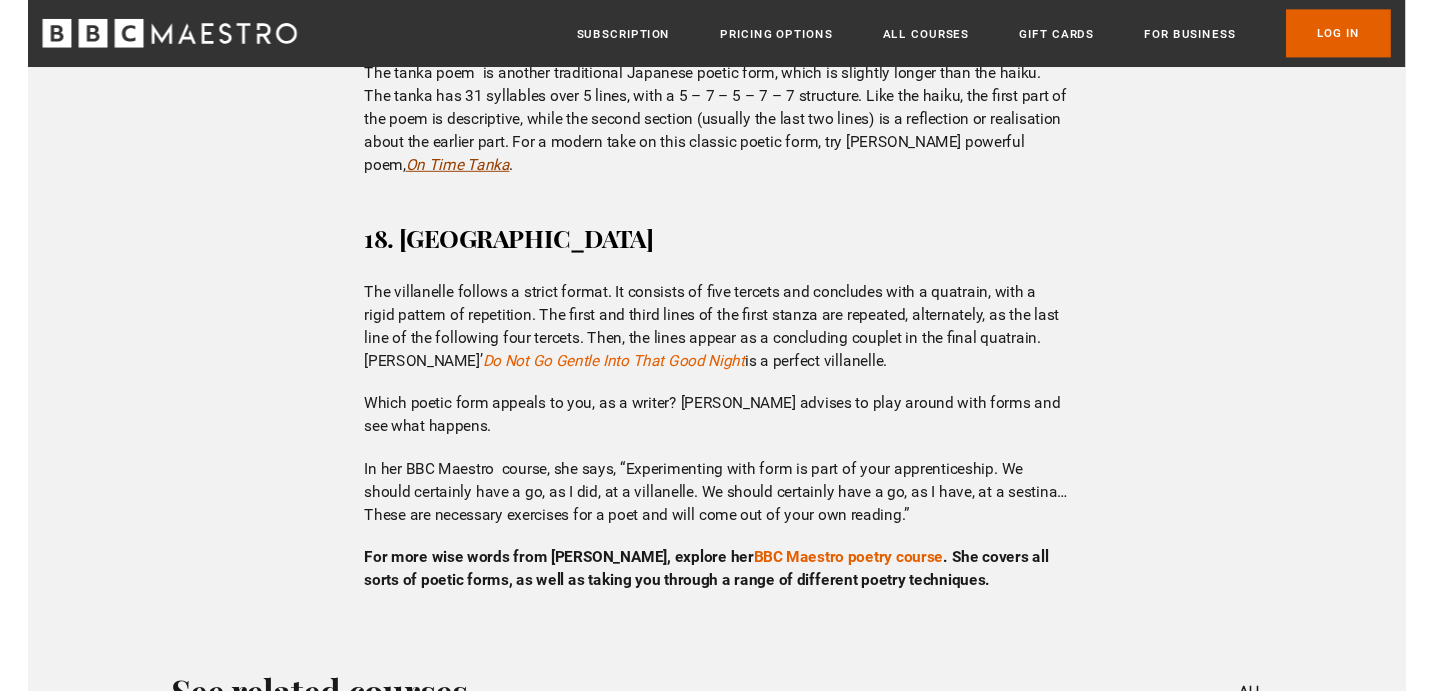 scroll, scrollTop: 9016, scrollLeft: 0, axis: vertical 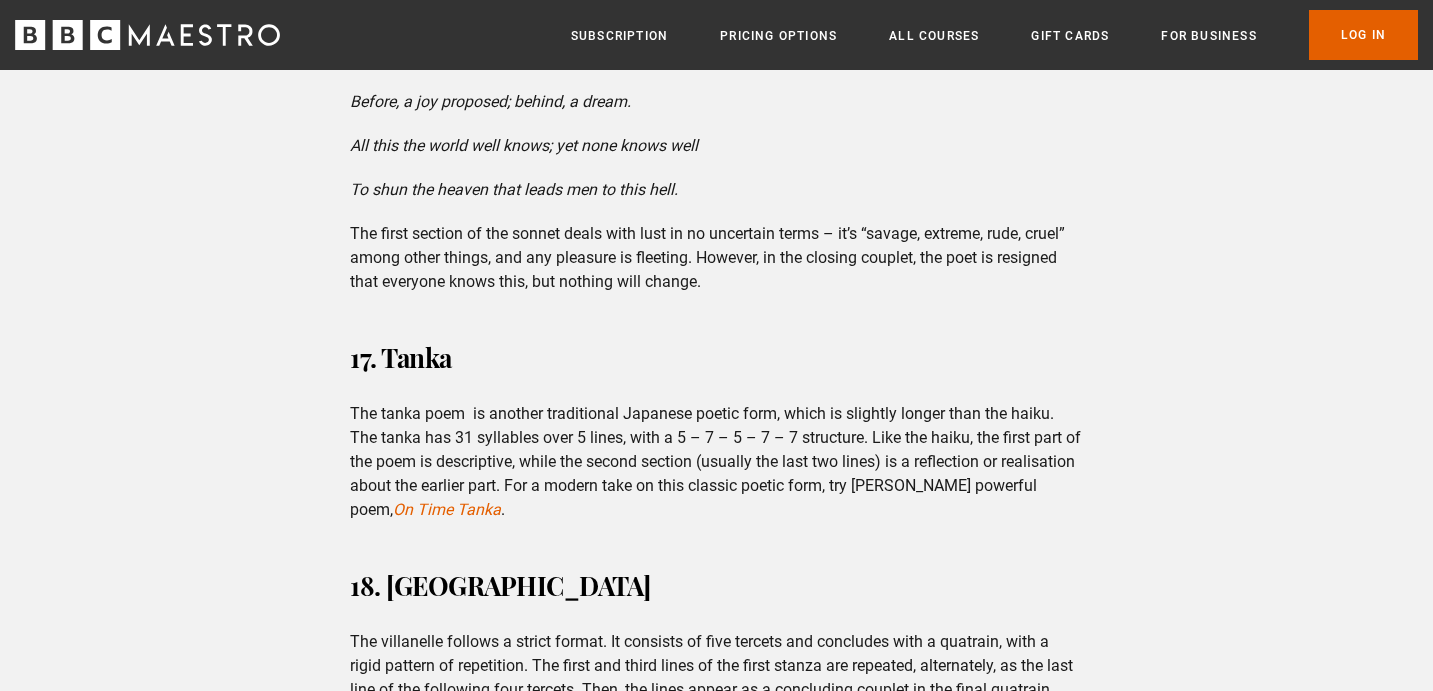 click on "The tanka poem  is another traditional Japanese poetic form, which is slightly longer than the haiku. The tanka has 31 syllables over 5 lines, with a 5 – 7 – 5 – 7 – 7 structure. Like the haiku, the first part of the poem is descriptive, while the second section (usually the last two lines) is a reflection or realisation about the earlier part. For a modern take on this classic poetic form, try June Jordan’s powerful poem,  On Time Tanka ." at bounding box center (716, 462) 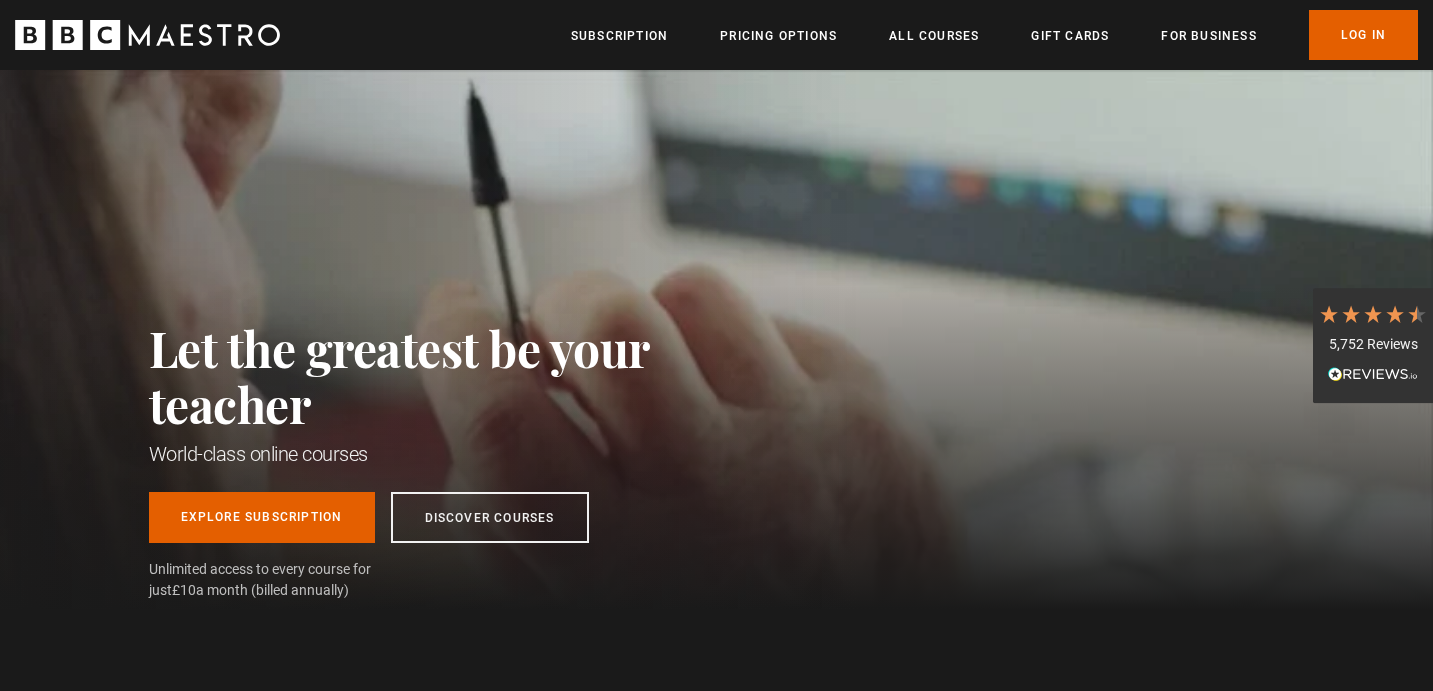 scroll, scrollTop: 0, scrollLeft: 0, axis: both 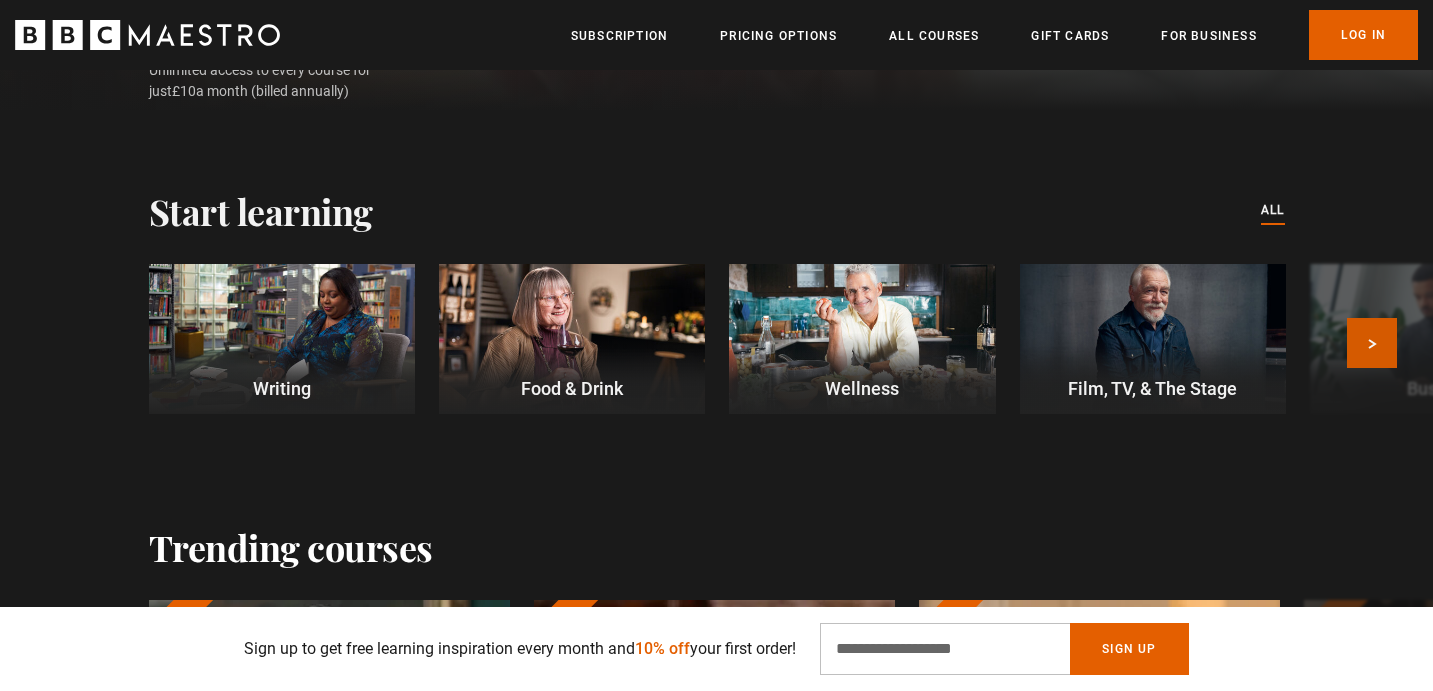 click on "Next" at bounding box center [1372, 343] 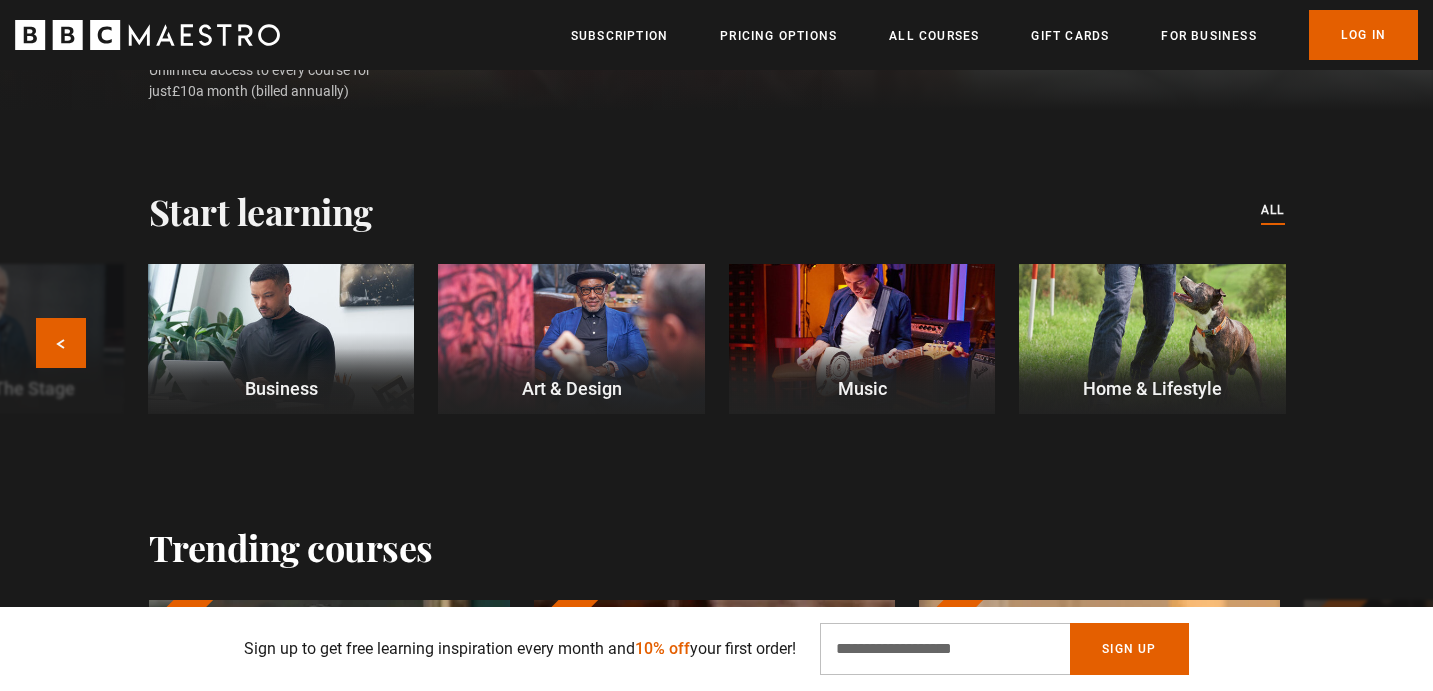 scroll, scrollTop: 0, scrollLeft: 262, axis: horizontal 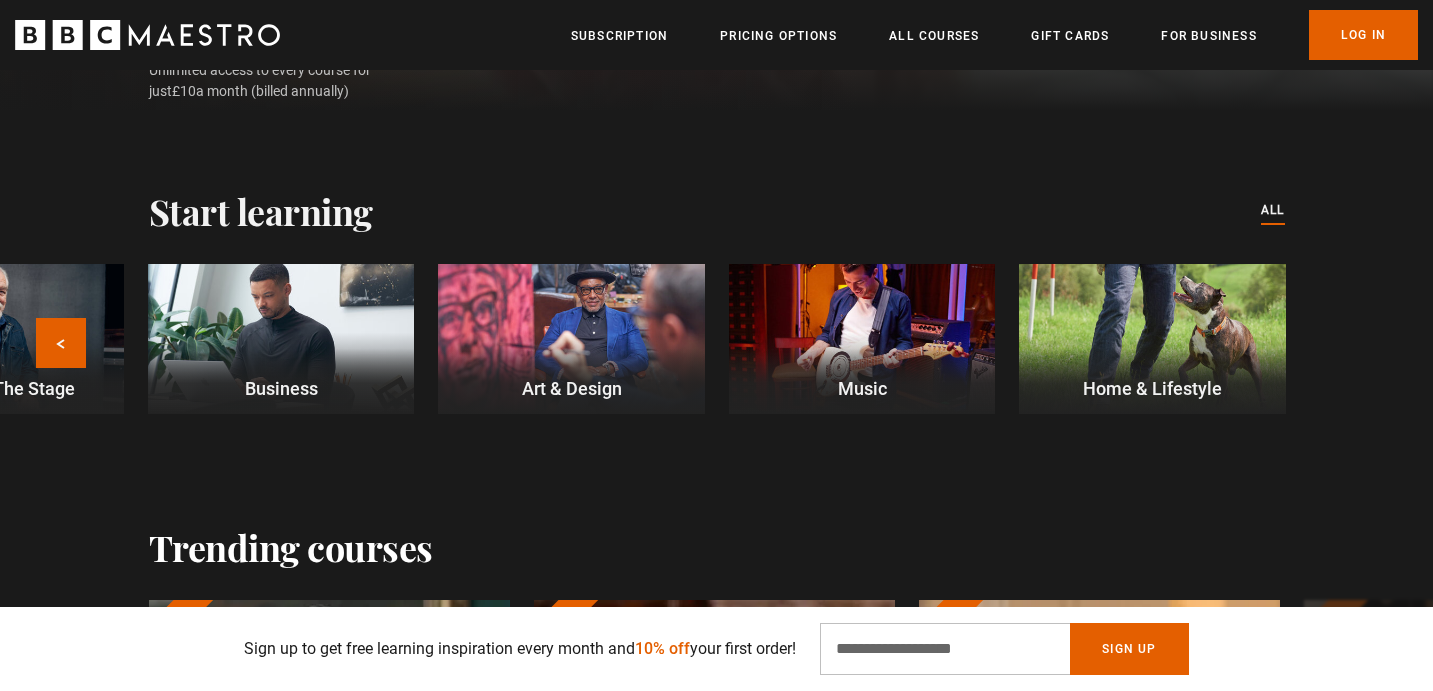 click on "Home & Lifestyle" at bounding box center (1152, 388) 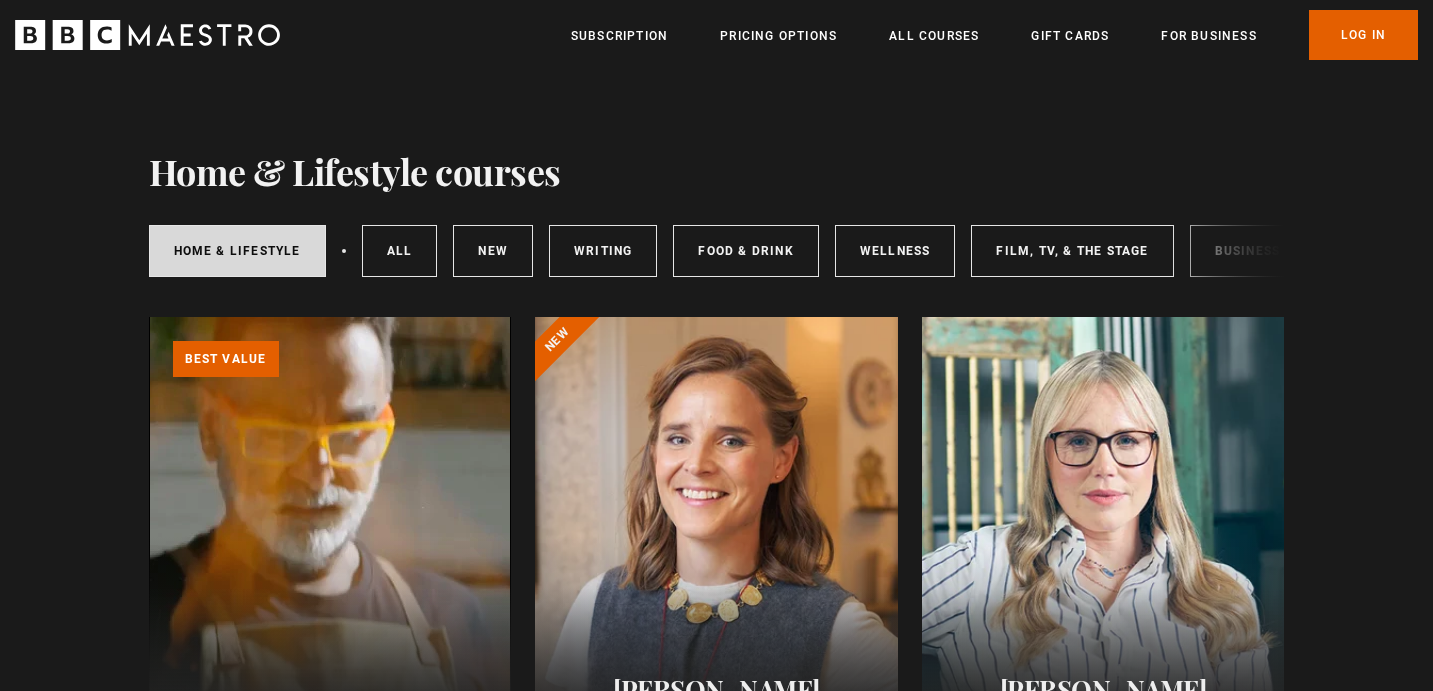 scroll, scrollTop: 0, scrollLeft: 0, axis: both 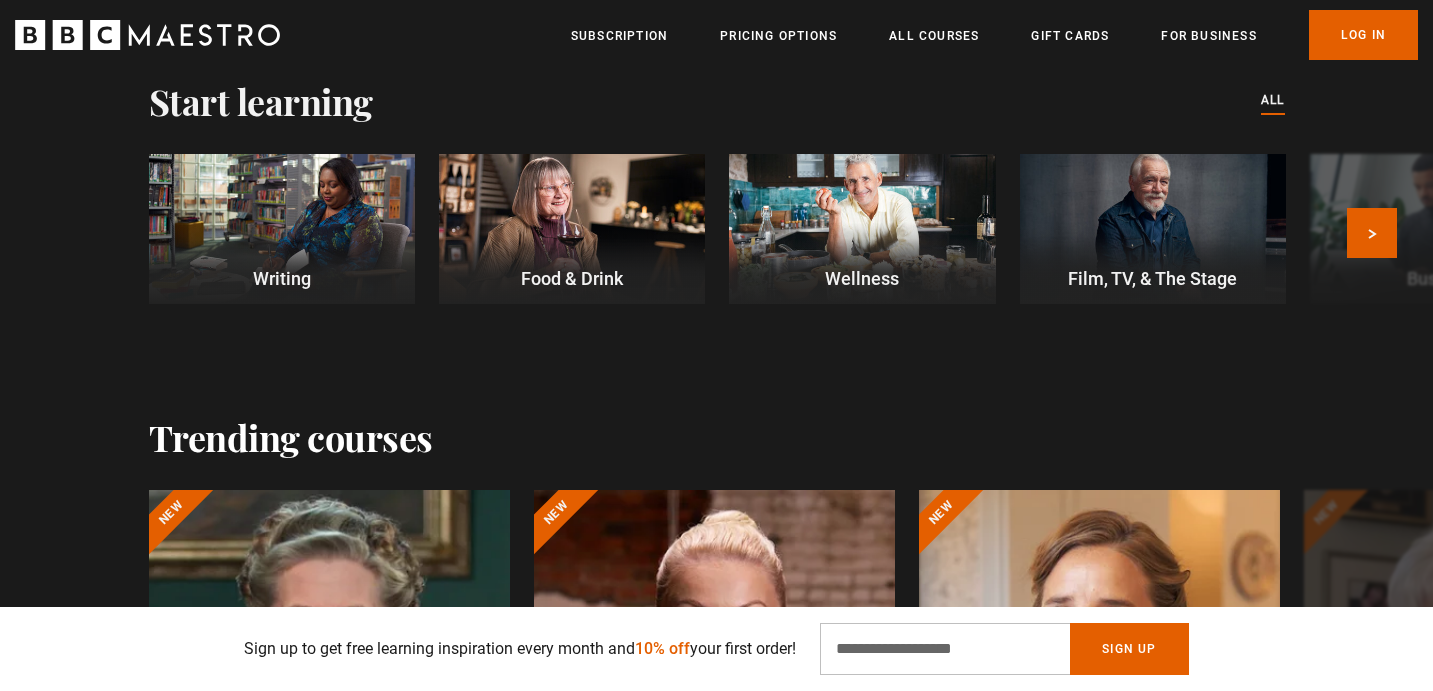 click at bounding box center (572, 229) 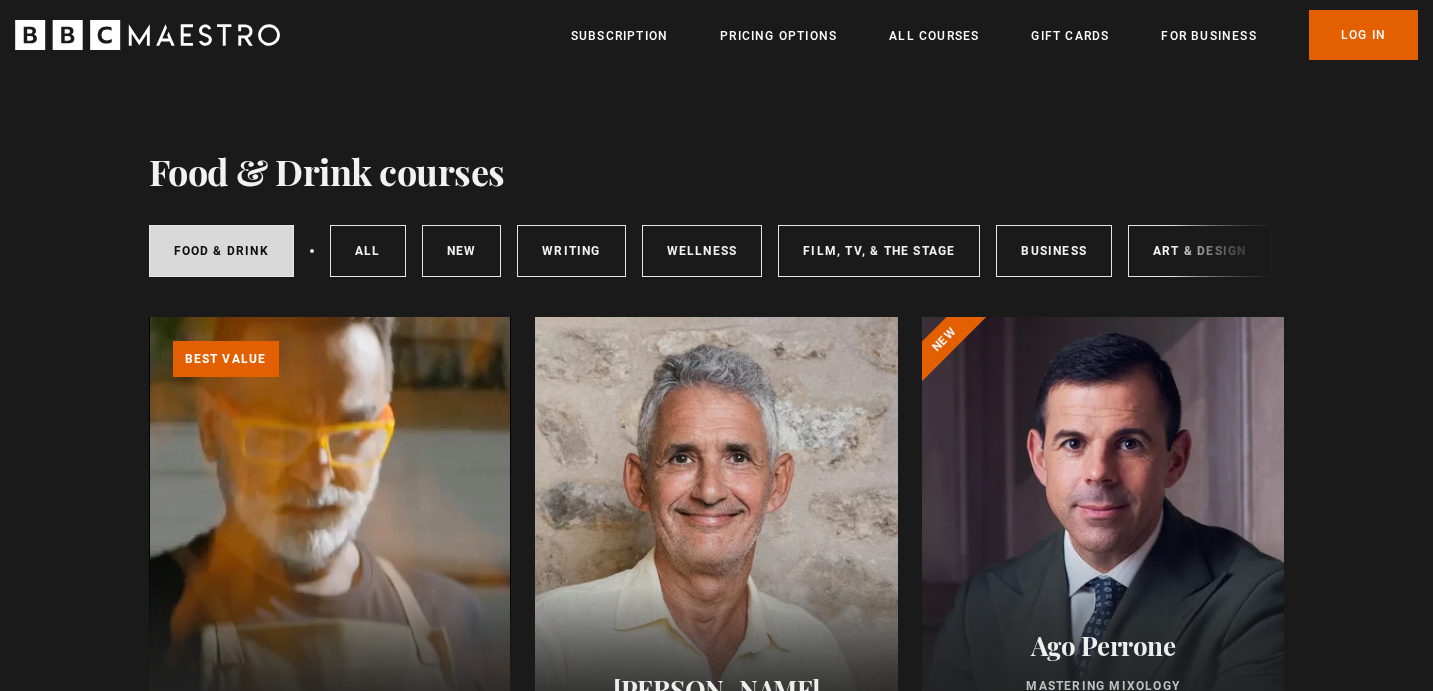 scroll, scrollTop: 0, scrollLeft: 0, axis: both 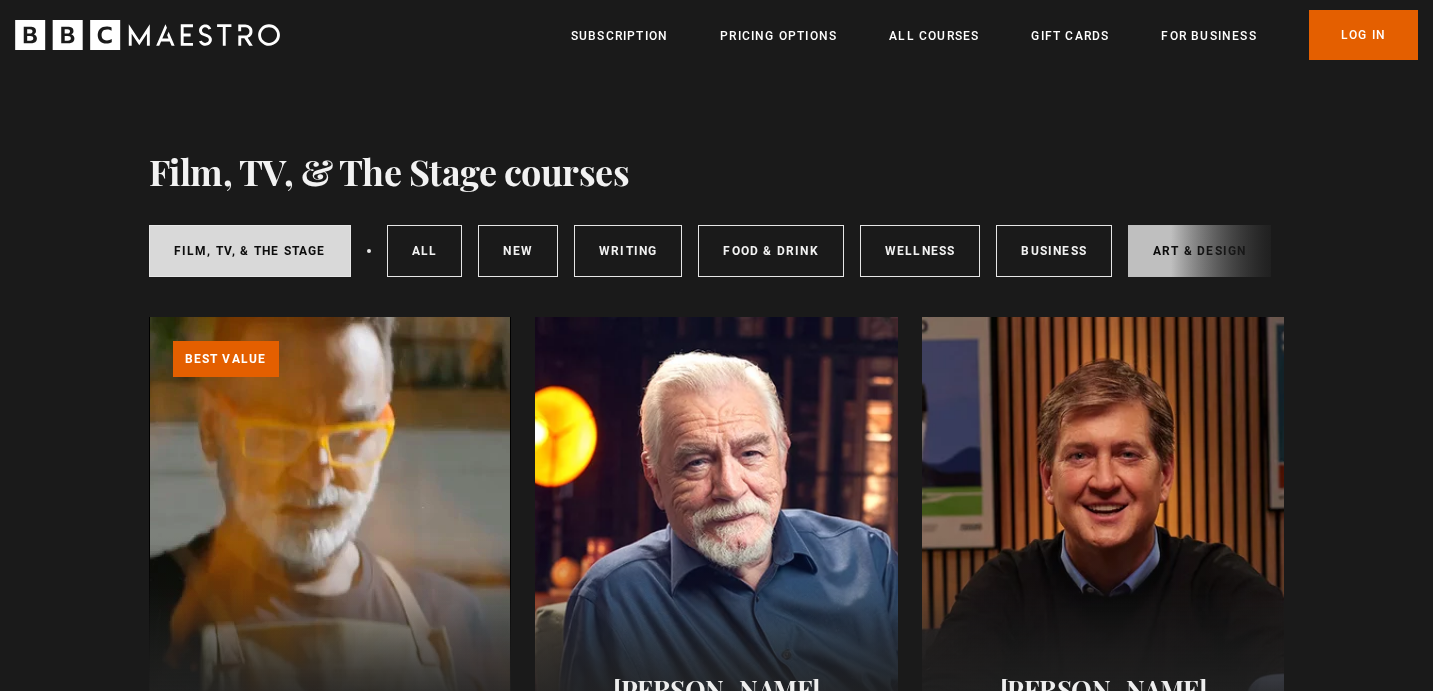click on "Art & Design" at bounding box center (1199, 251) 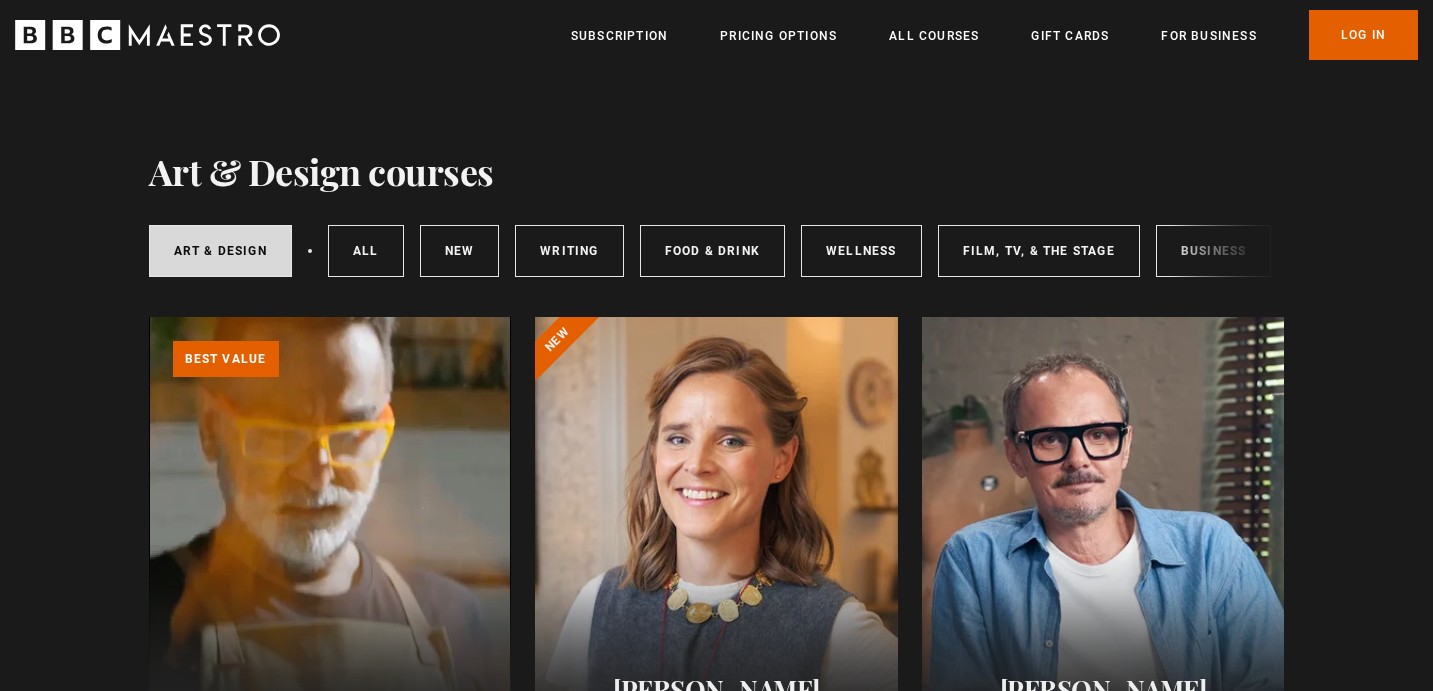 scroll, scrollTop: 0, scrollLeft: 0, axis: both 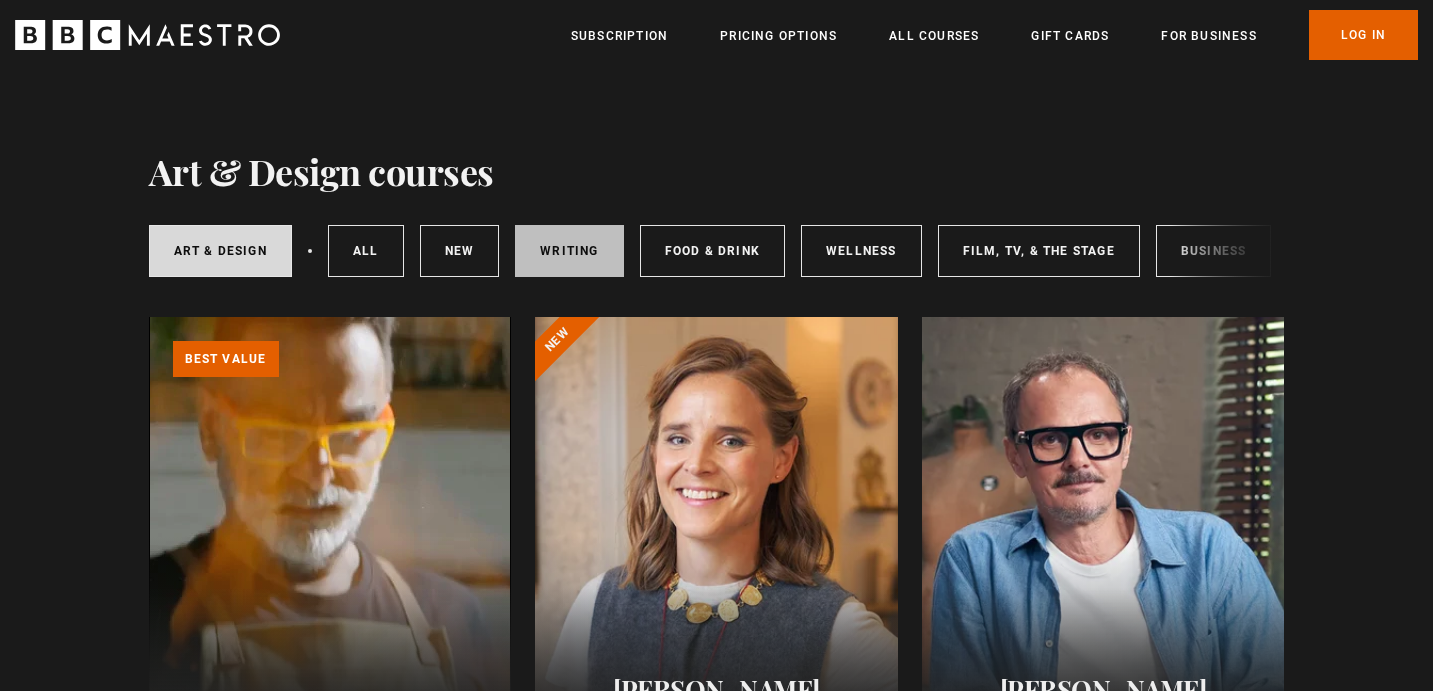 click on "Writing" at bounding box center (569, 251) 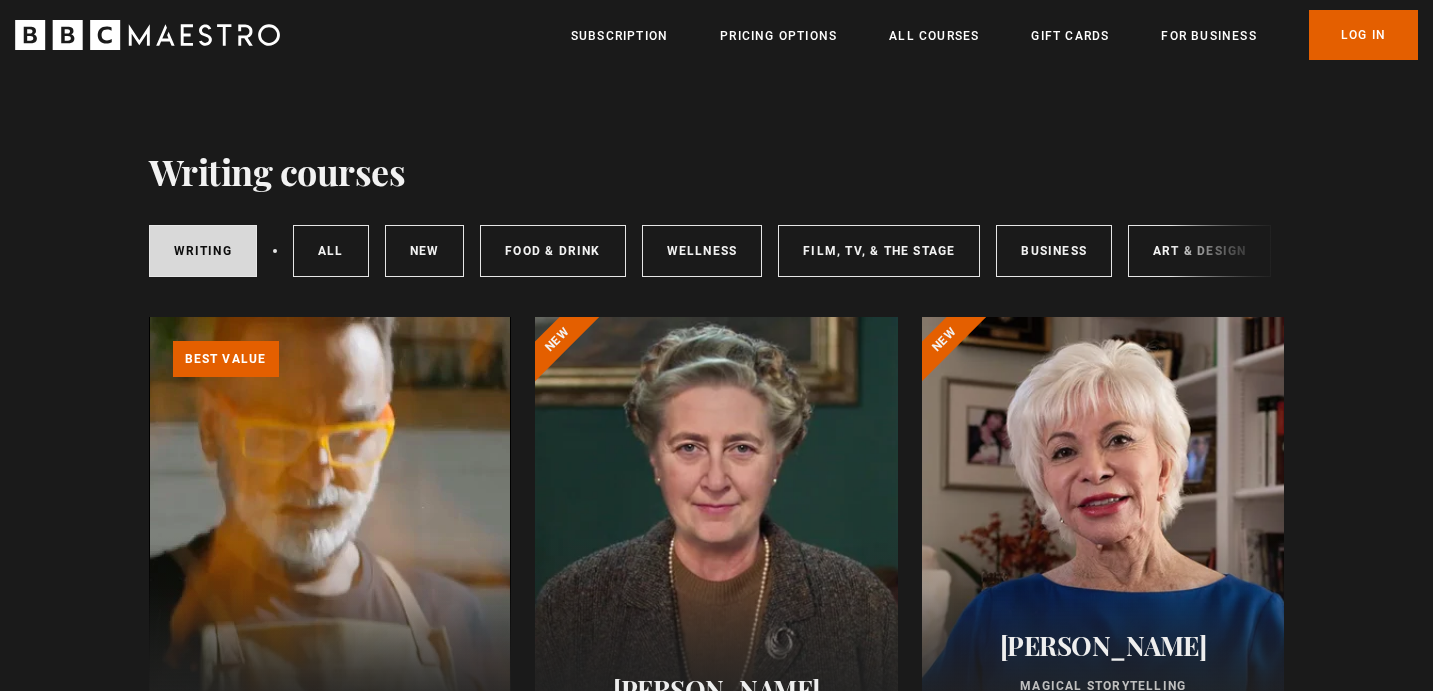 scroll, scrollTop: 0, scrollLeft: 0, axis: both 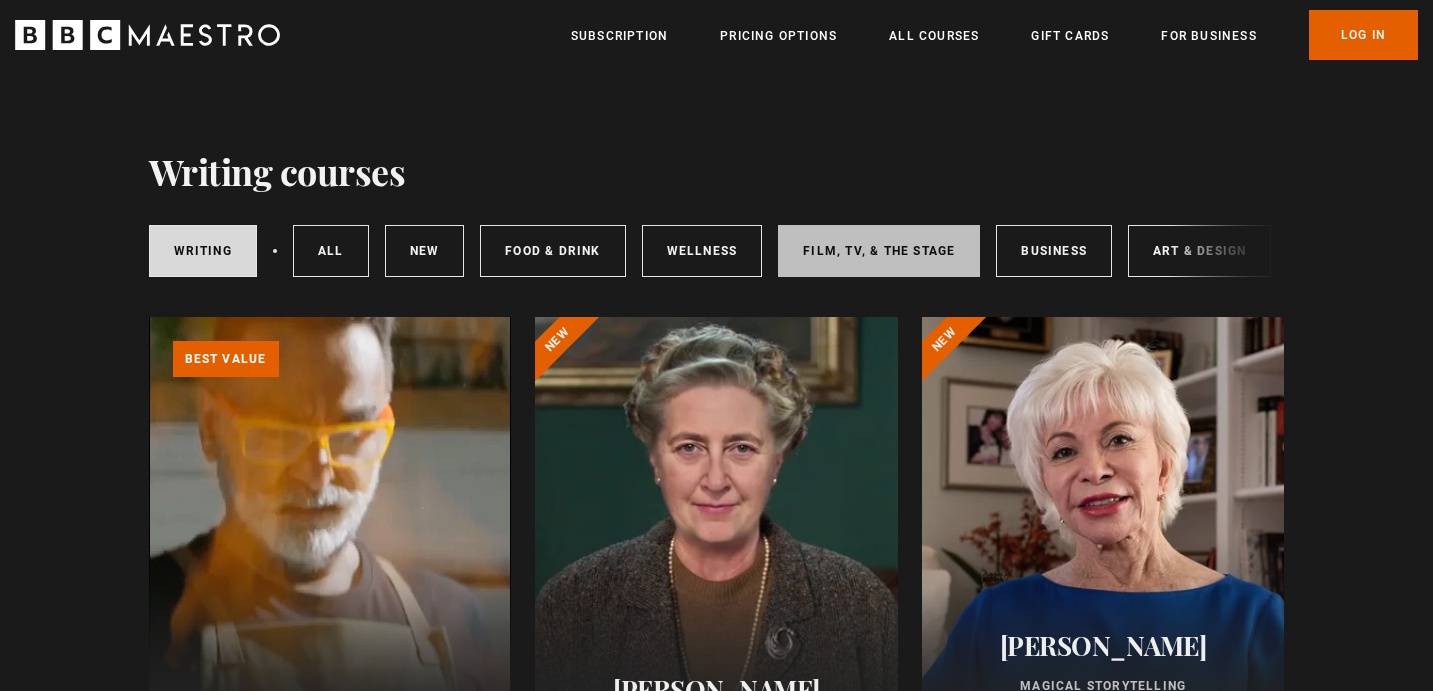 click on "Writing
courses
Writing
All courses
New courses
Food & Drink
Wellness
Film, TV, & The Stage
Business
Art & Design
Music
Home & Lifestyle
Learn more   about BBC Maestro
Video Player is loading. Play Video Play Unmute Current Time  0:00 / Duration  0:15 Loaded :  100.00% 0:00 Stream Type  LIVE Seek to live, currently behind live LIVE Remaining Time  - 0:15   1x Playback Rate Chapters Text" at bounding box center (717, 1757) 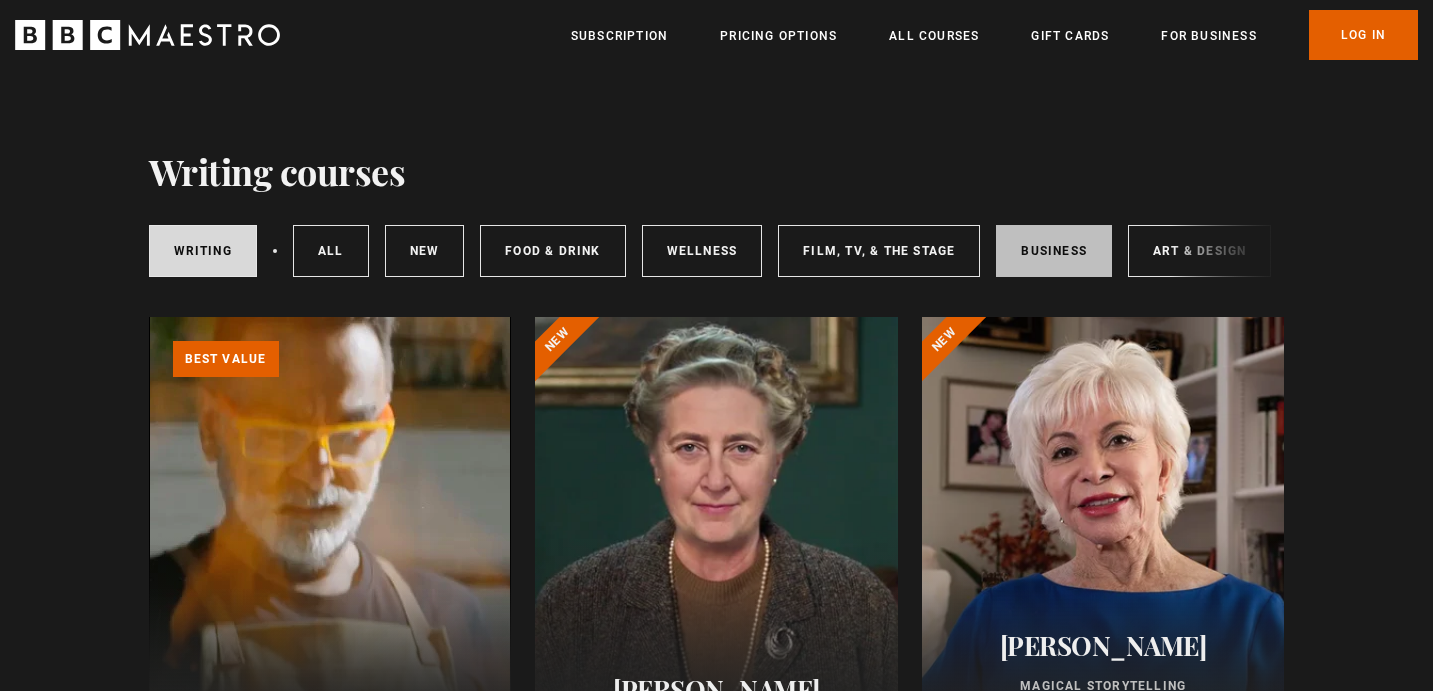 click on "Business" at bounding box center (1054, 251) 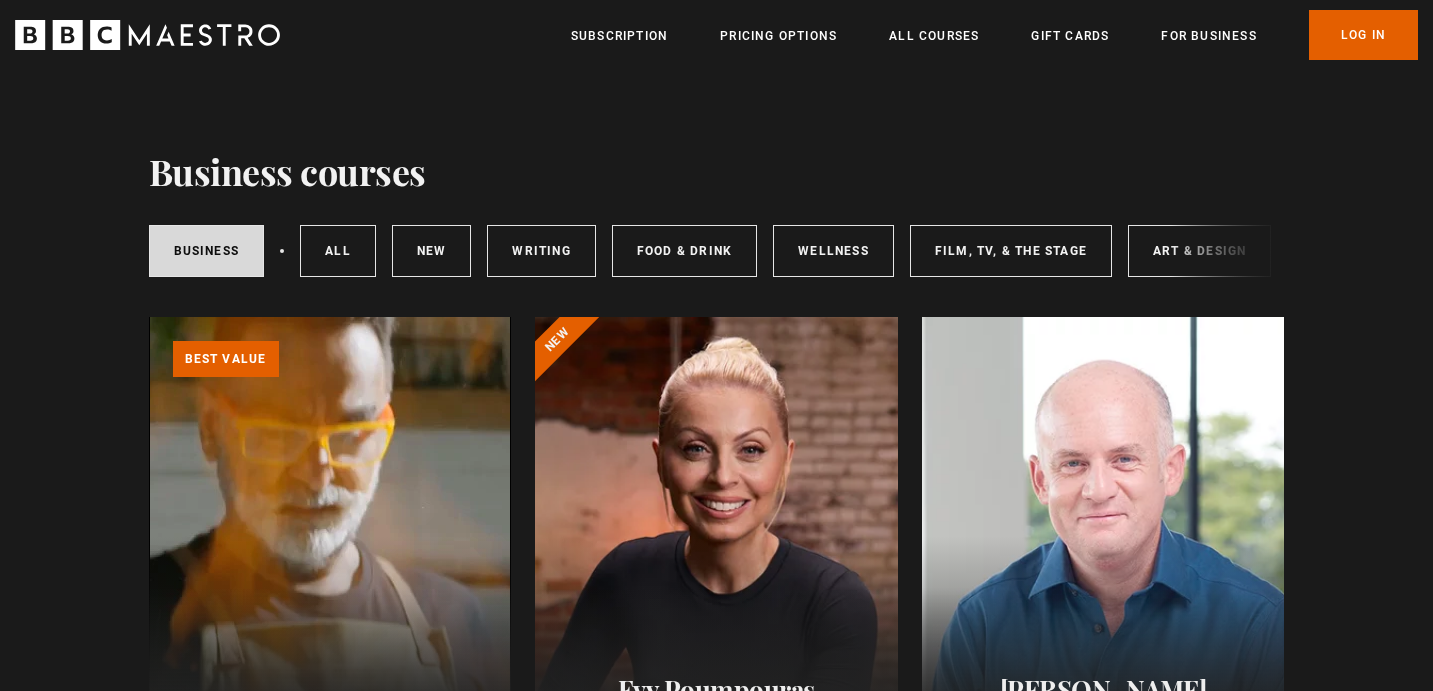 scroll, scrollTop: 0, scrollLeft: 0, axis: both 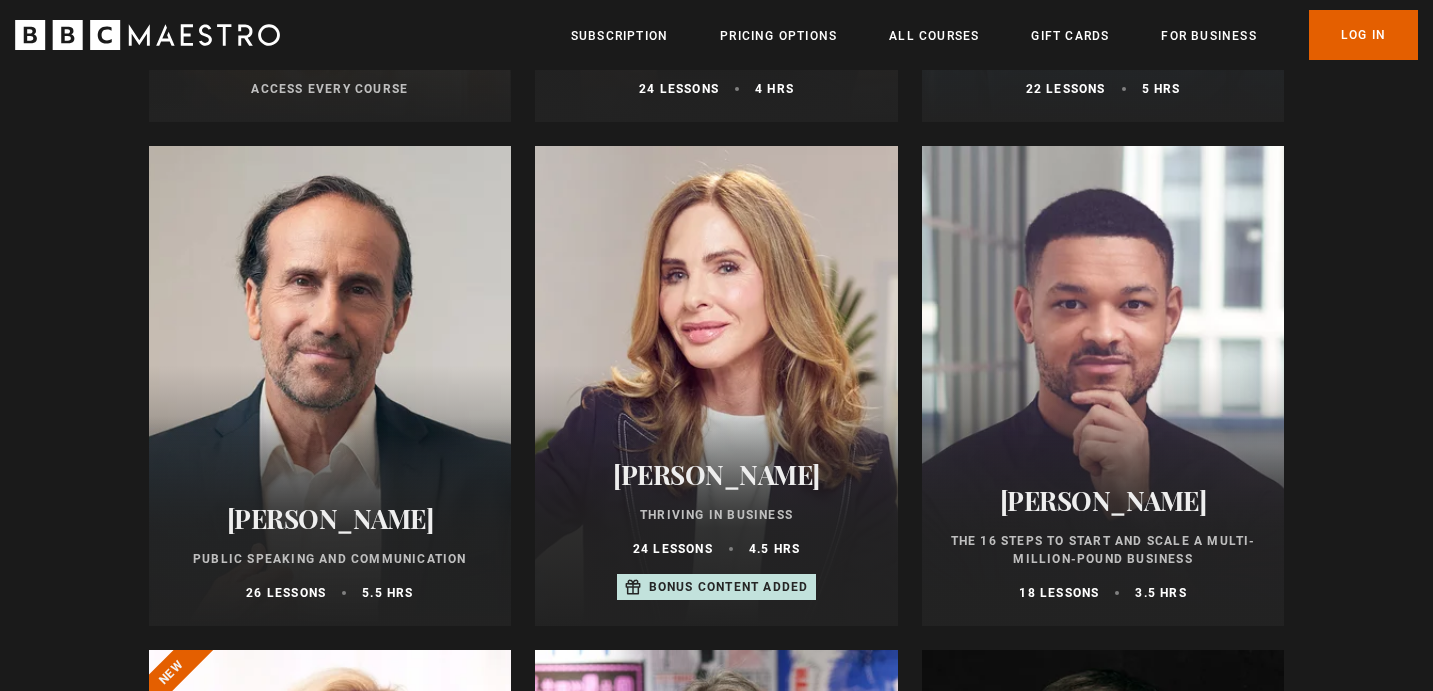 click on "[PERSON_NAME]" at bounding box center (716, 474) 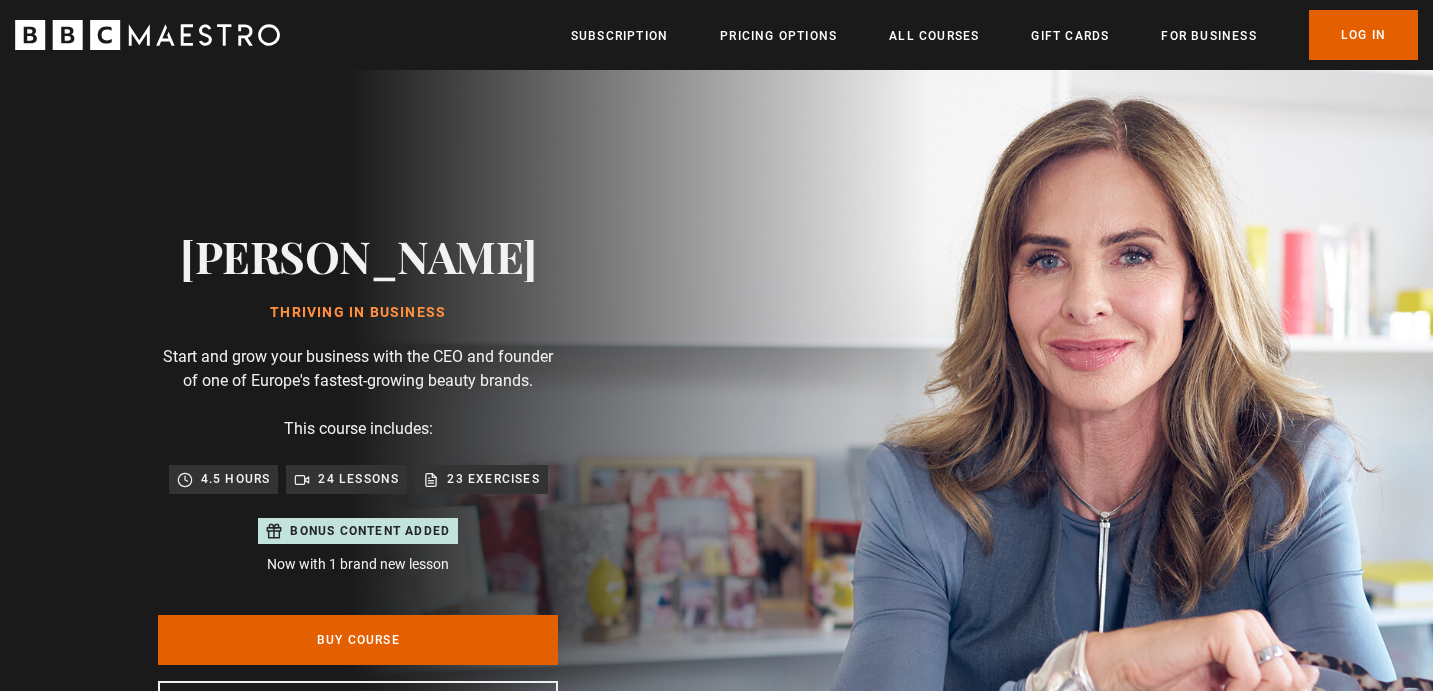 scroll, scrollTop: 0, scrollLeft: 0, axis: both 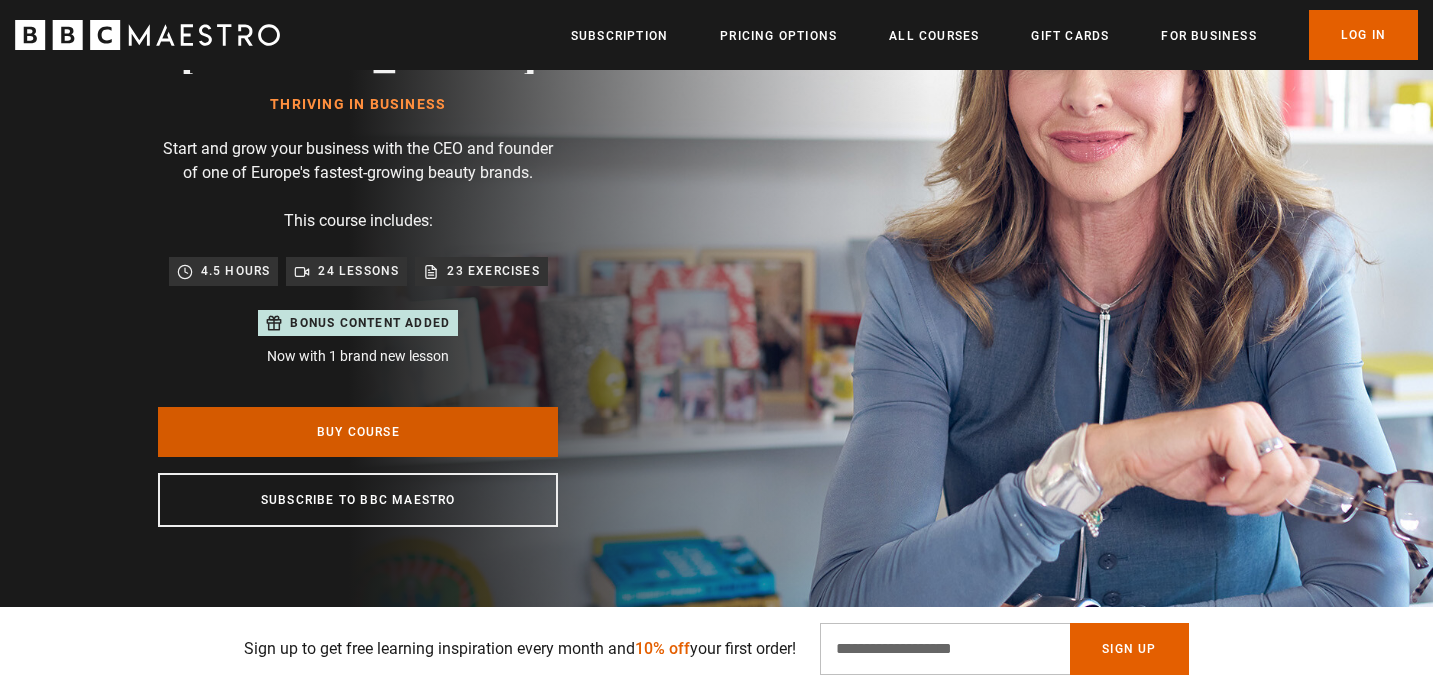 click on "Buy Course" at bounding box center [358, 432] 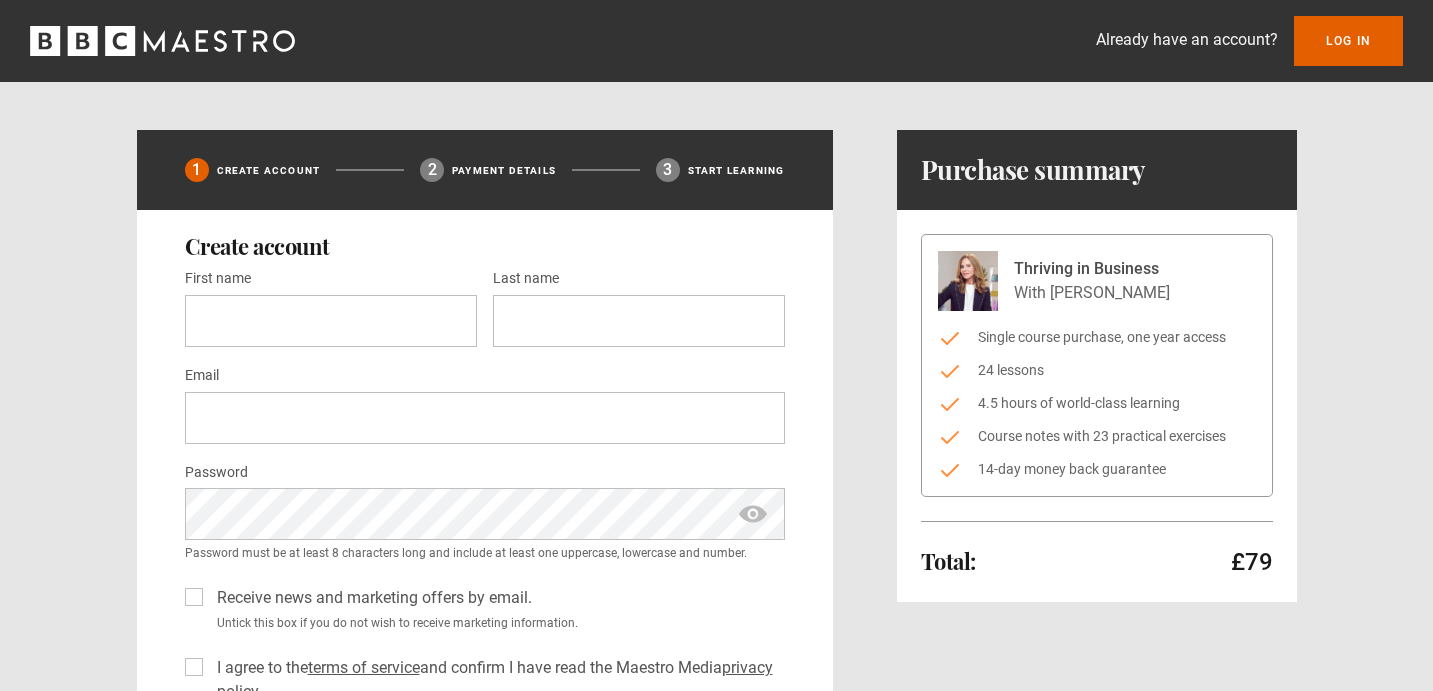 scroll, scrollTop: 0, scrollLeft: 0, axis: both 